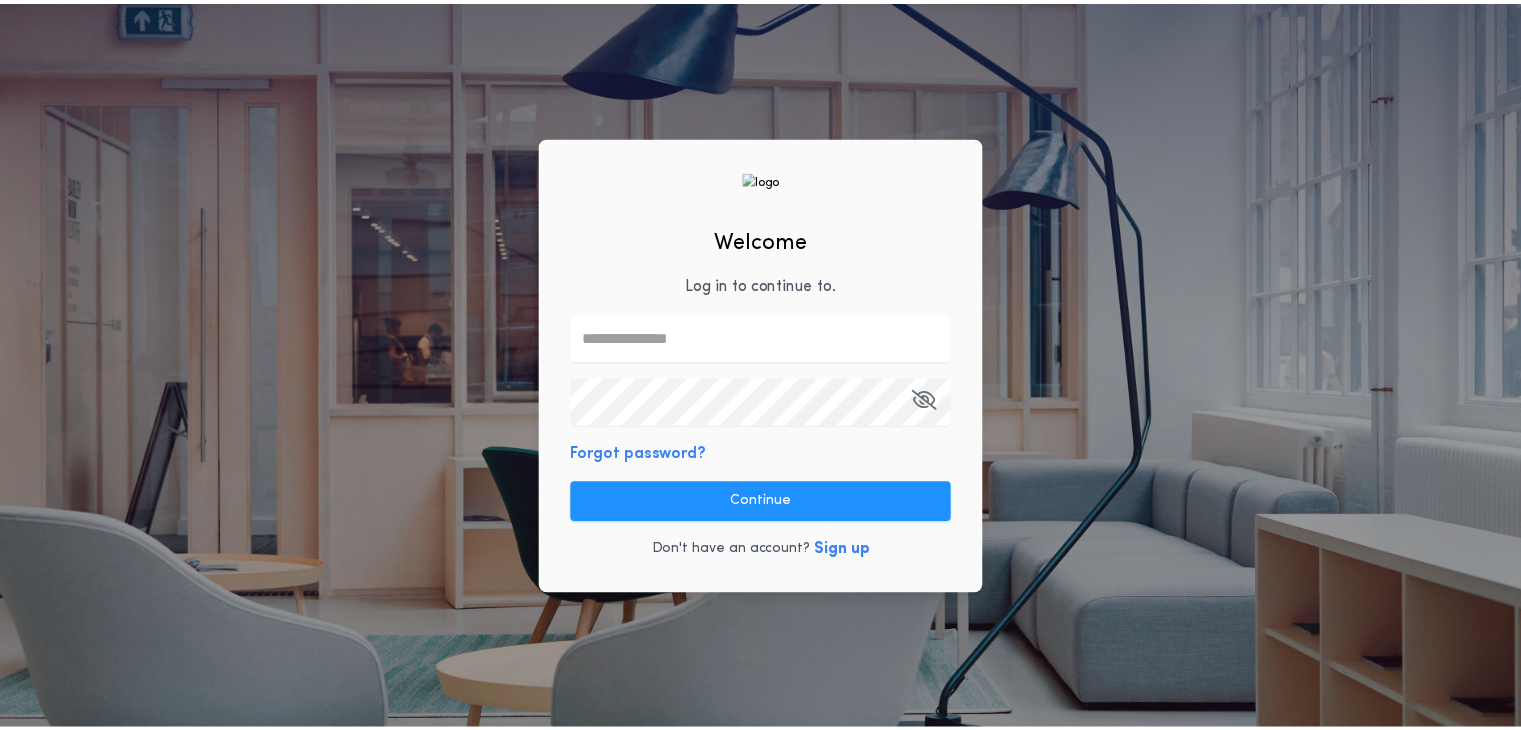 scroll, scrollTop: 0, scrollLeft: 0, axis: both 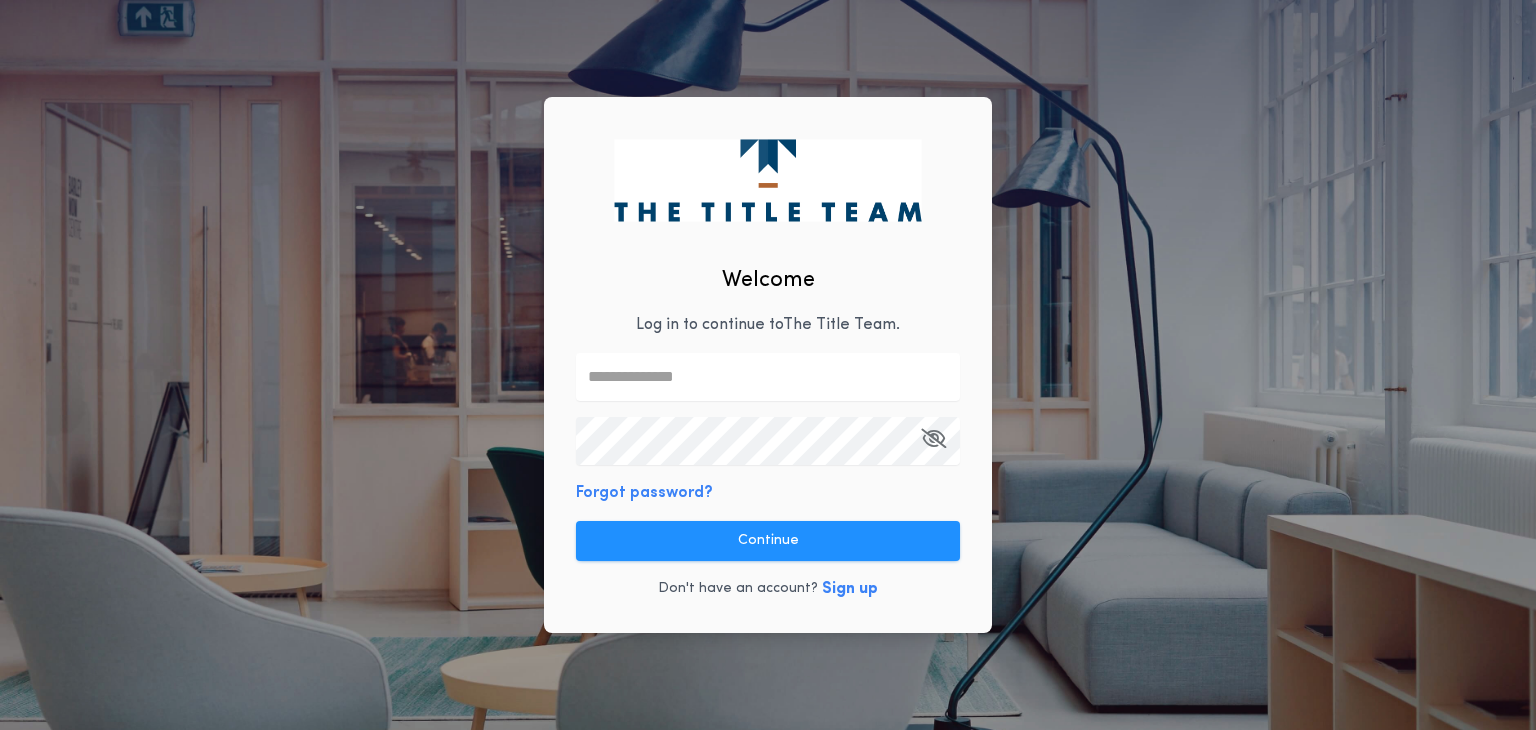 click at bounding box center [768, 377] 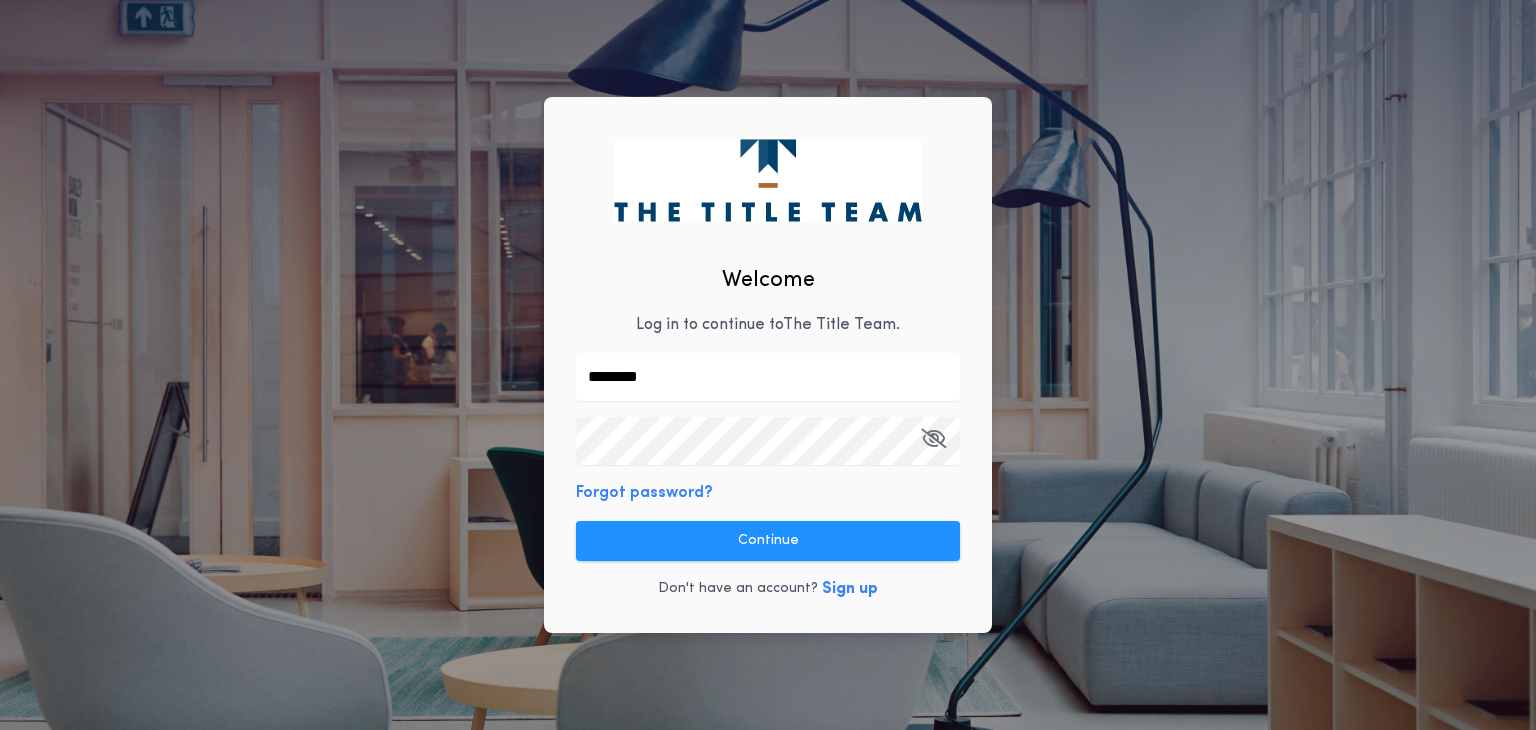 type on "**********" 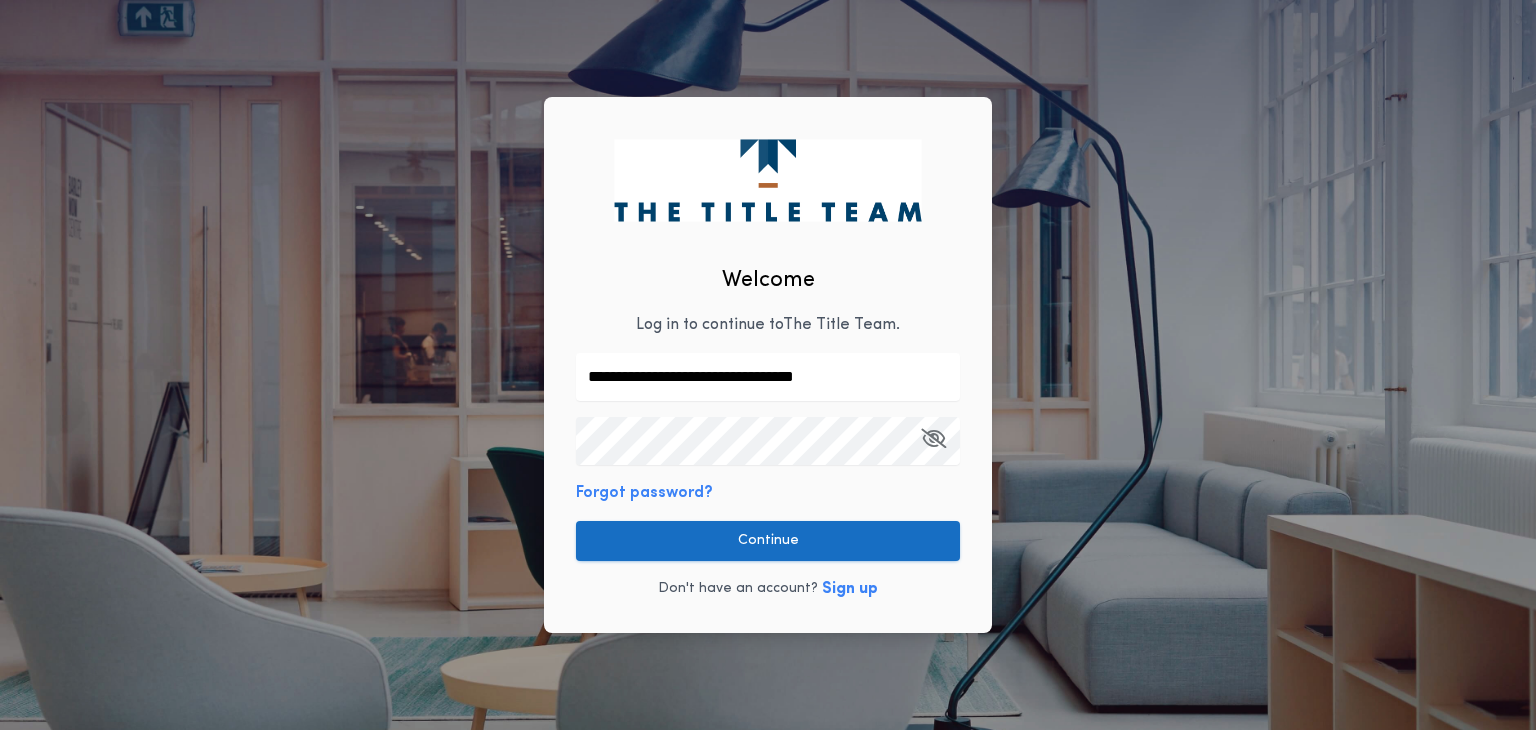 click on "Continue" at bounding box center (768, 541) 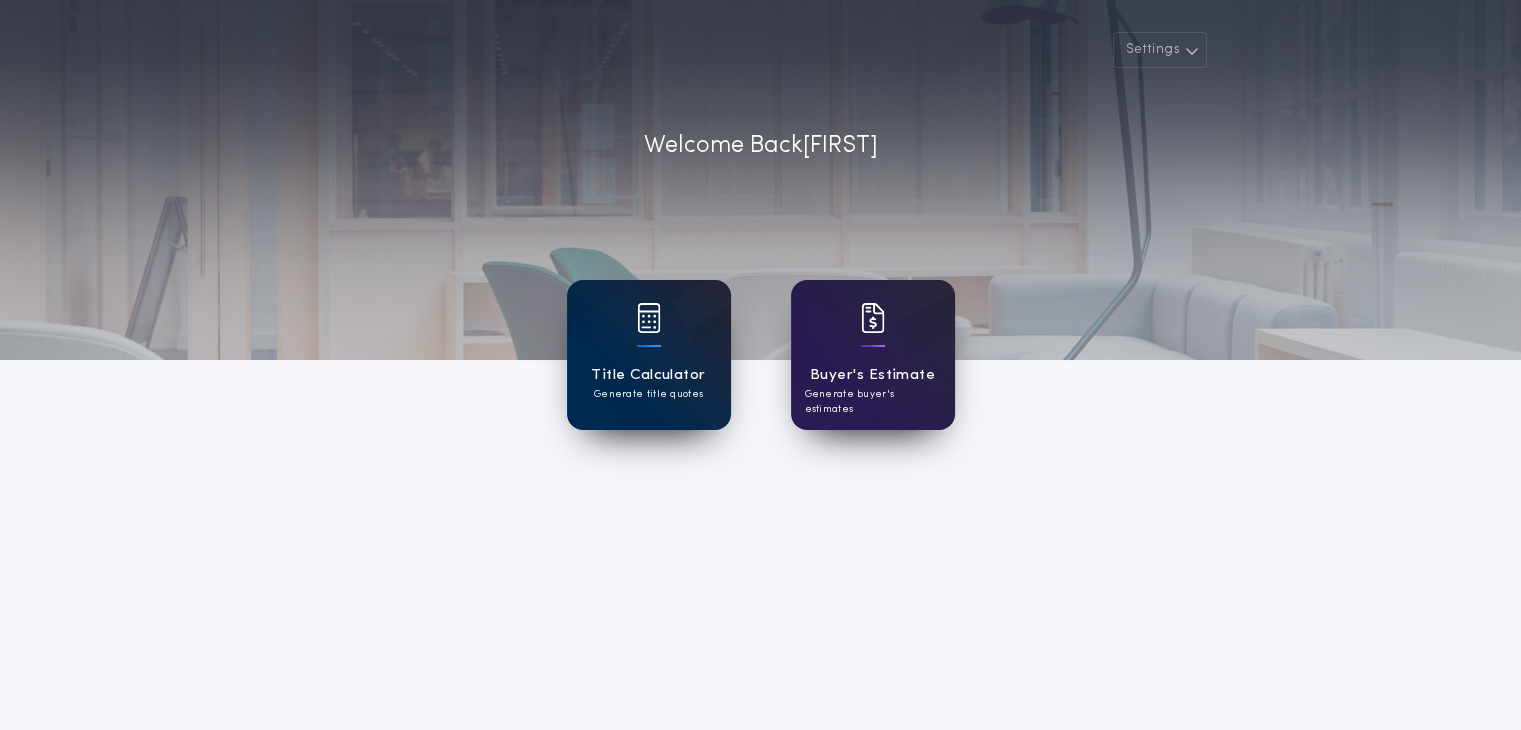 click on "Title Calculator" at bounding box center (648, 375) 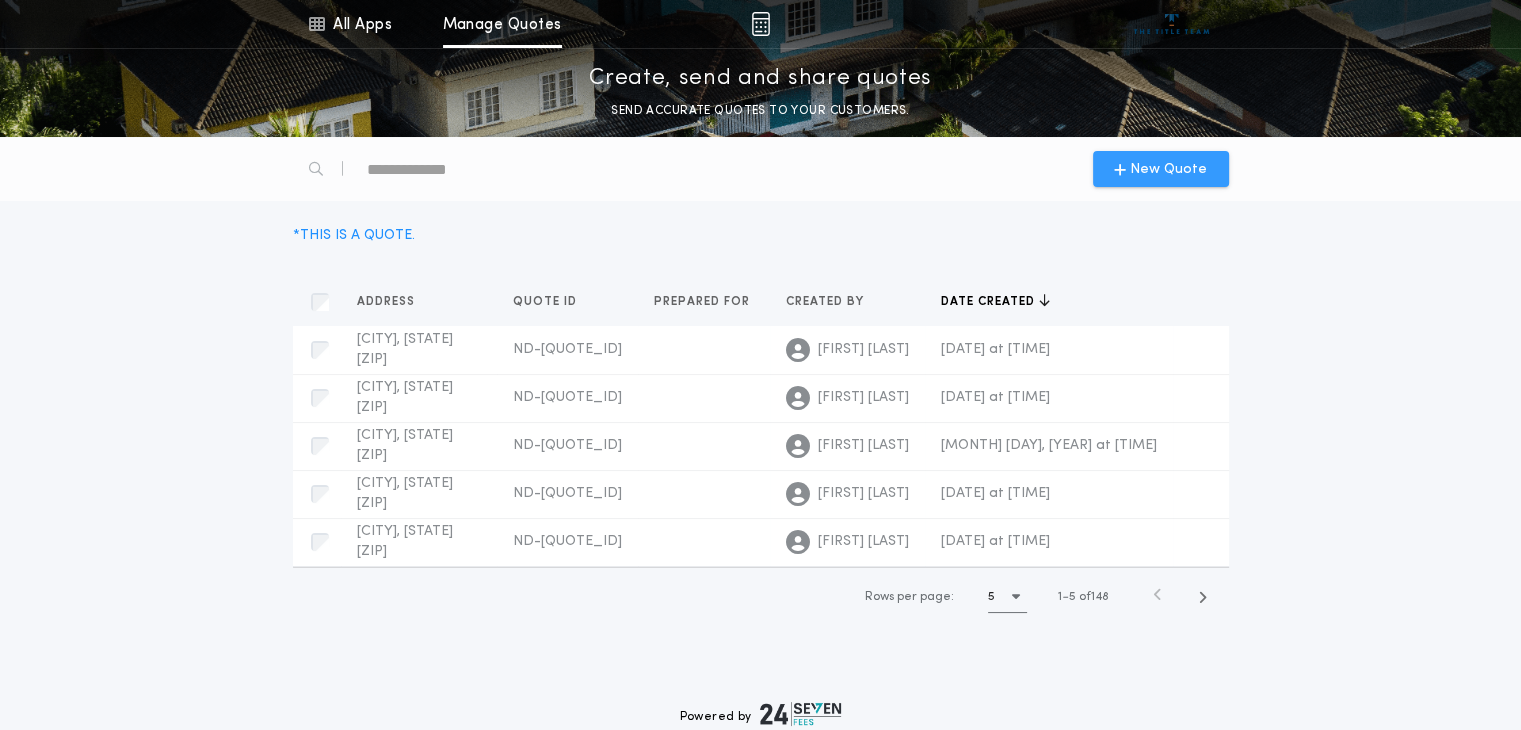 click on "New Quote" at bounding box center [1168, 169] 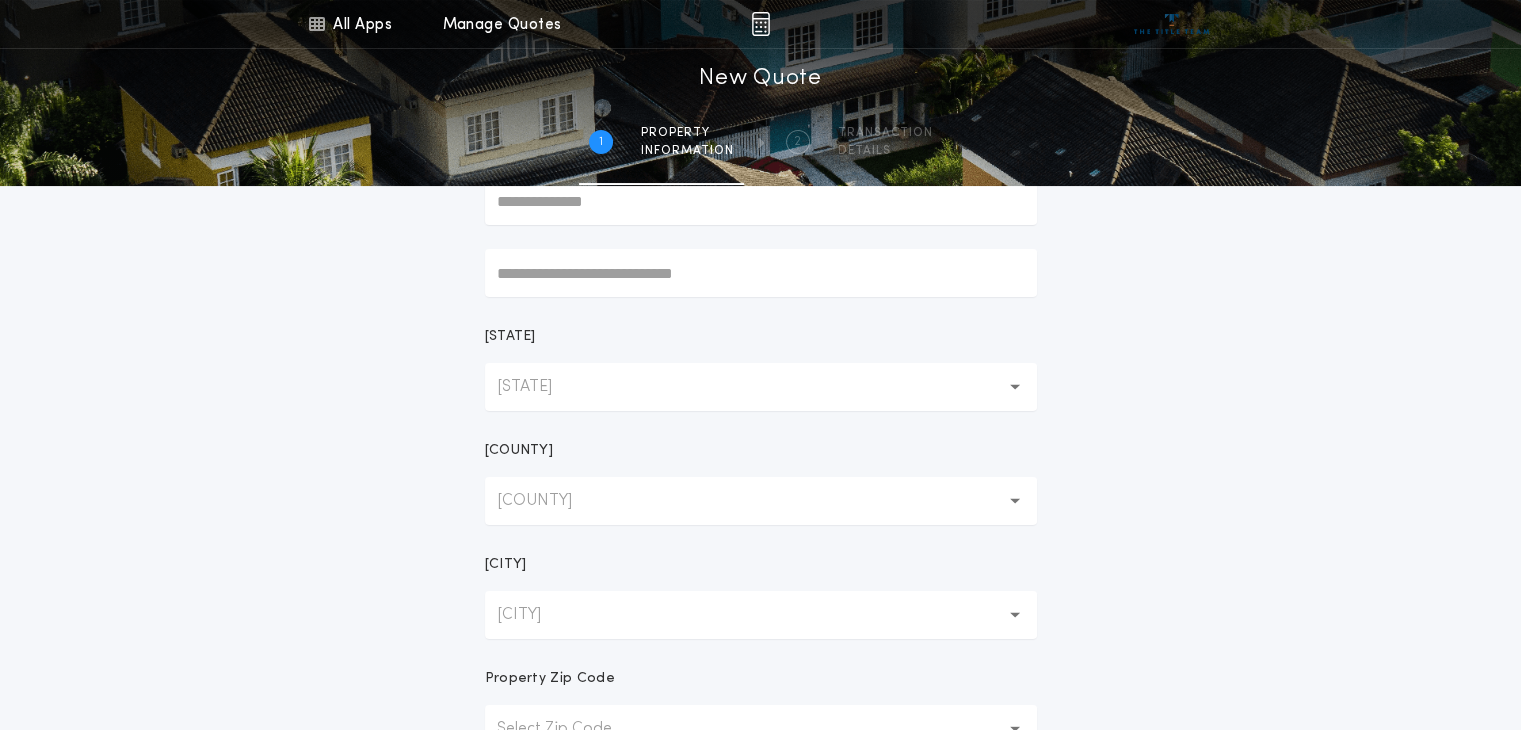 scroll, scrollTop: 300, scrollLeft: 0, axis: vertical 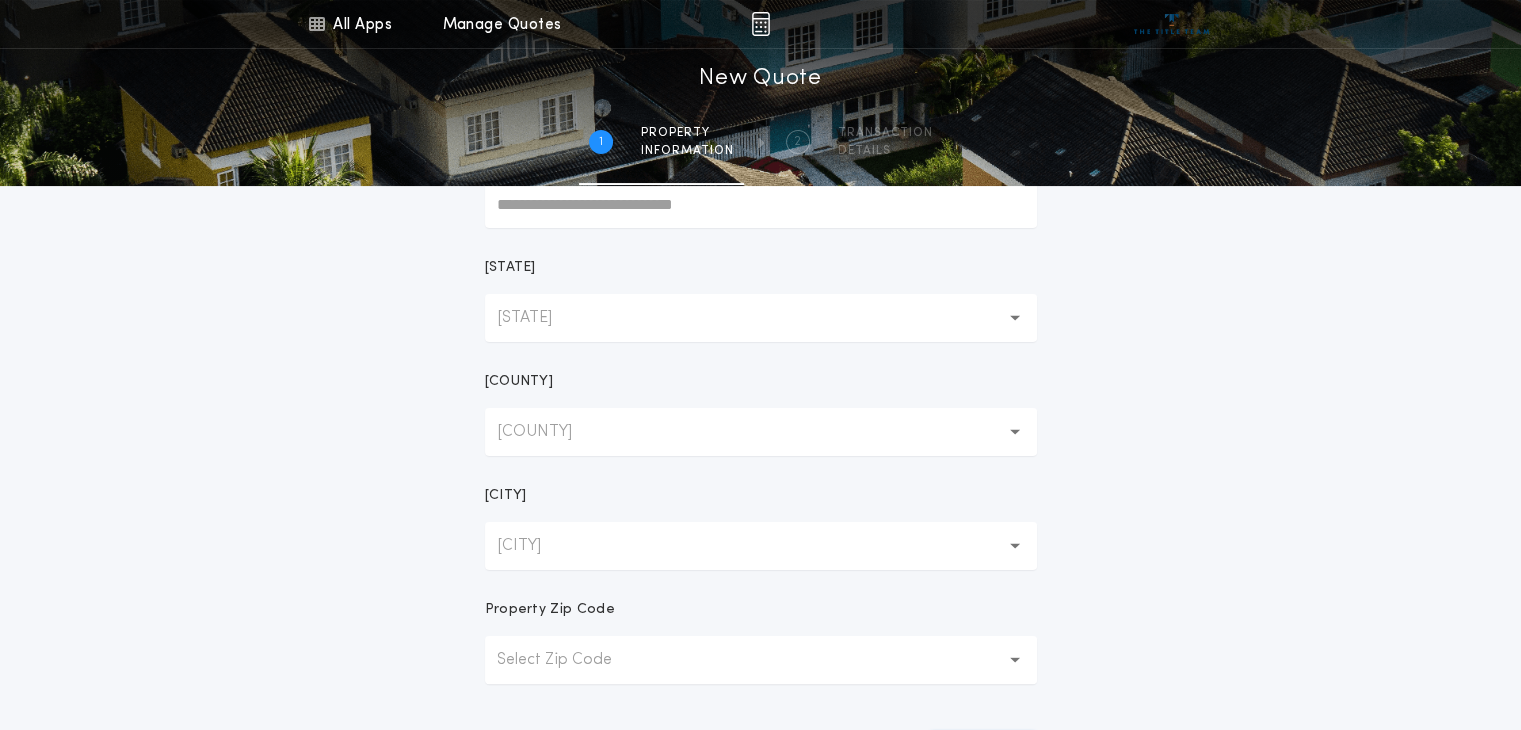 click on "[STATE]" at bounding box center (540, 318) 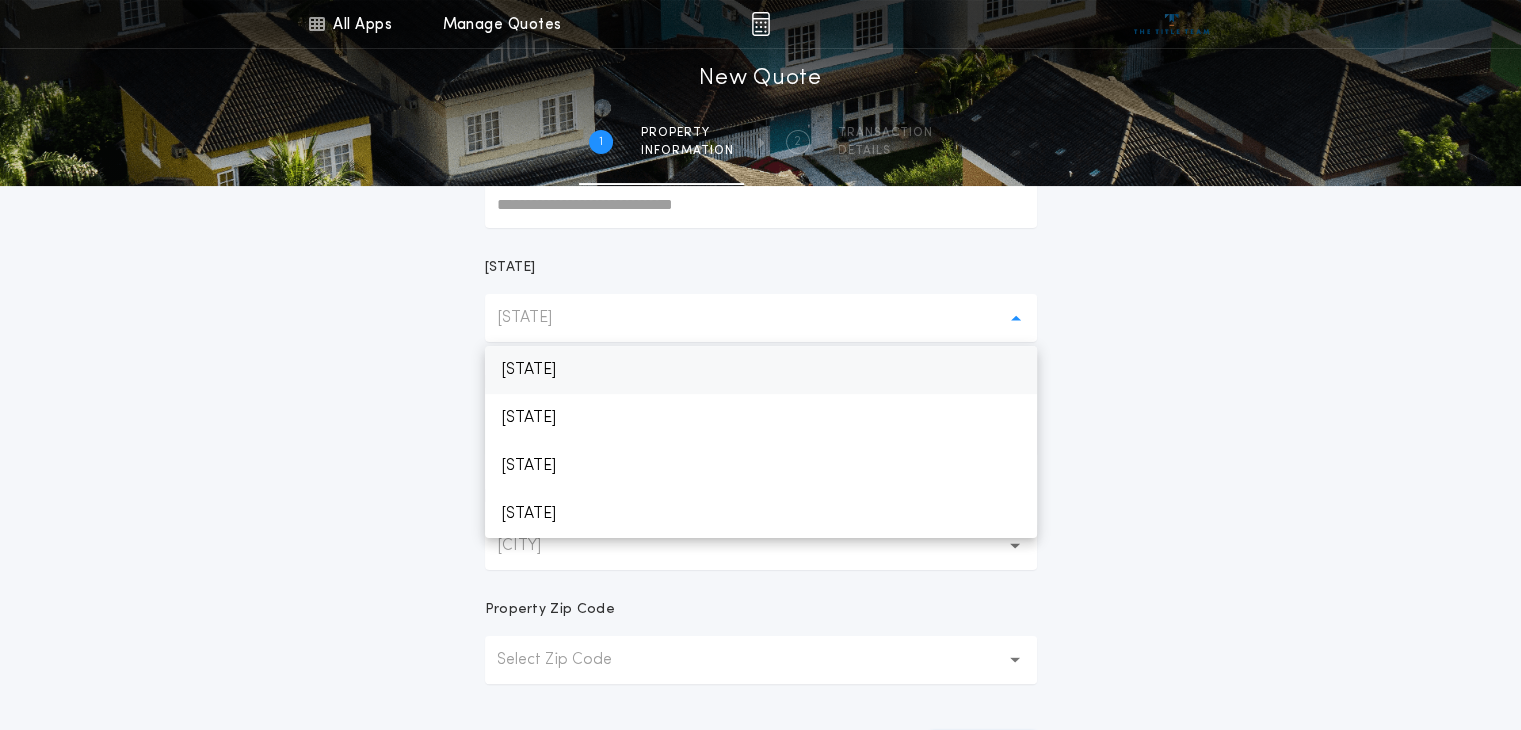 click on "[STATE]" at bounding box center (761, 370) 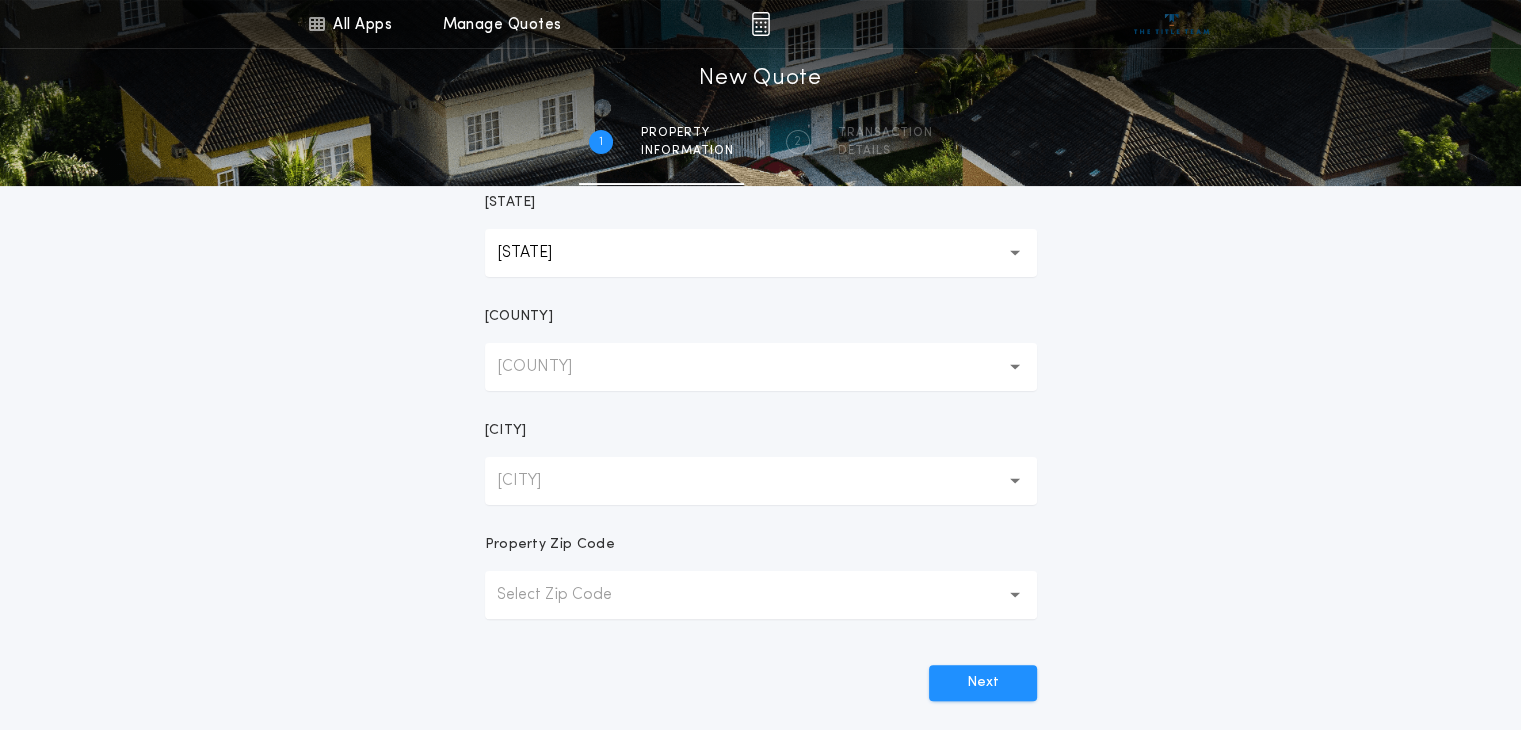 scroll, scrollTop: 400, scrollLeft: 0, axis: vertical 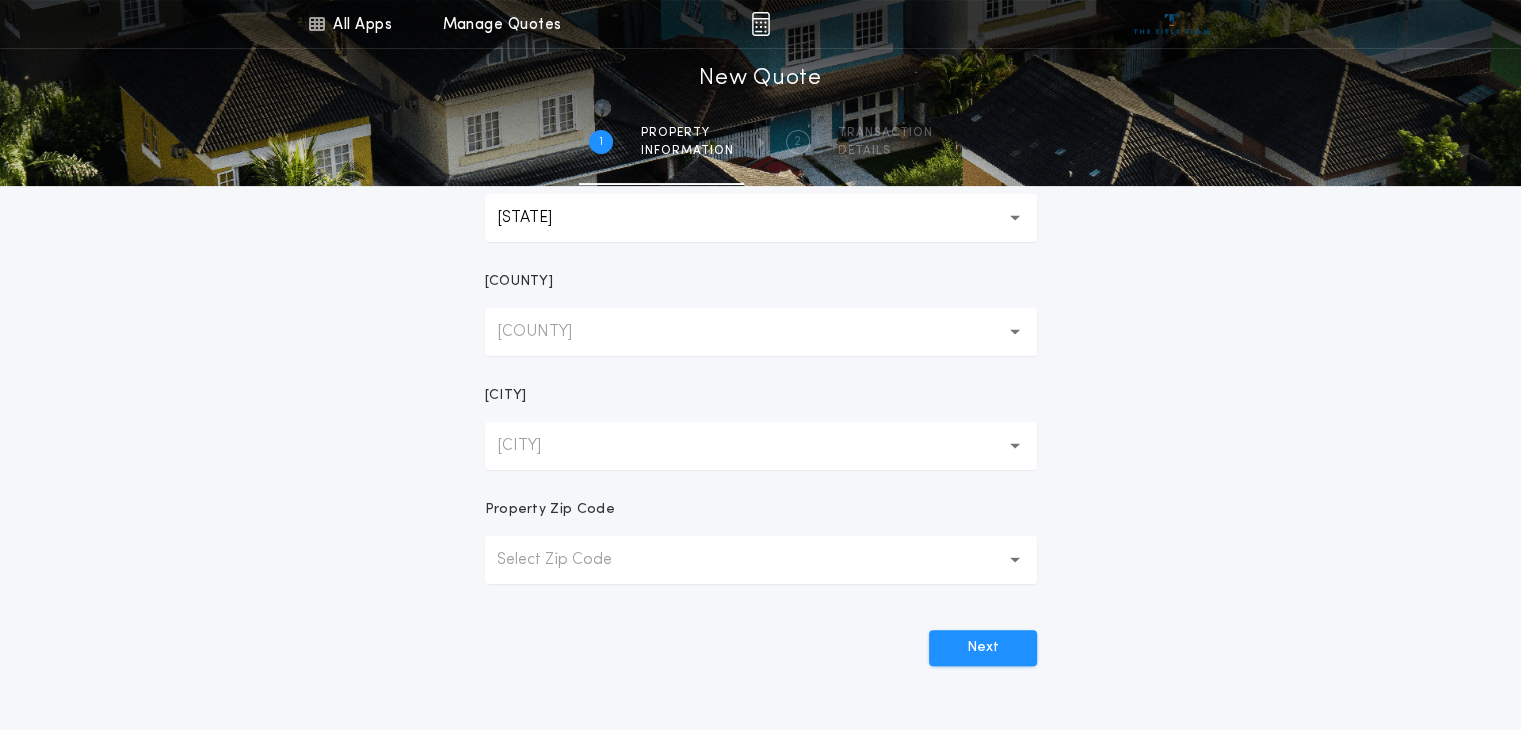click on "Prepared For Property Address Property State [STATE] ** Property County [COUNTY] Property City or Locality [CITY] Property Zip Code [ZIP] Next" at bounding box center [761, 226] 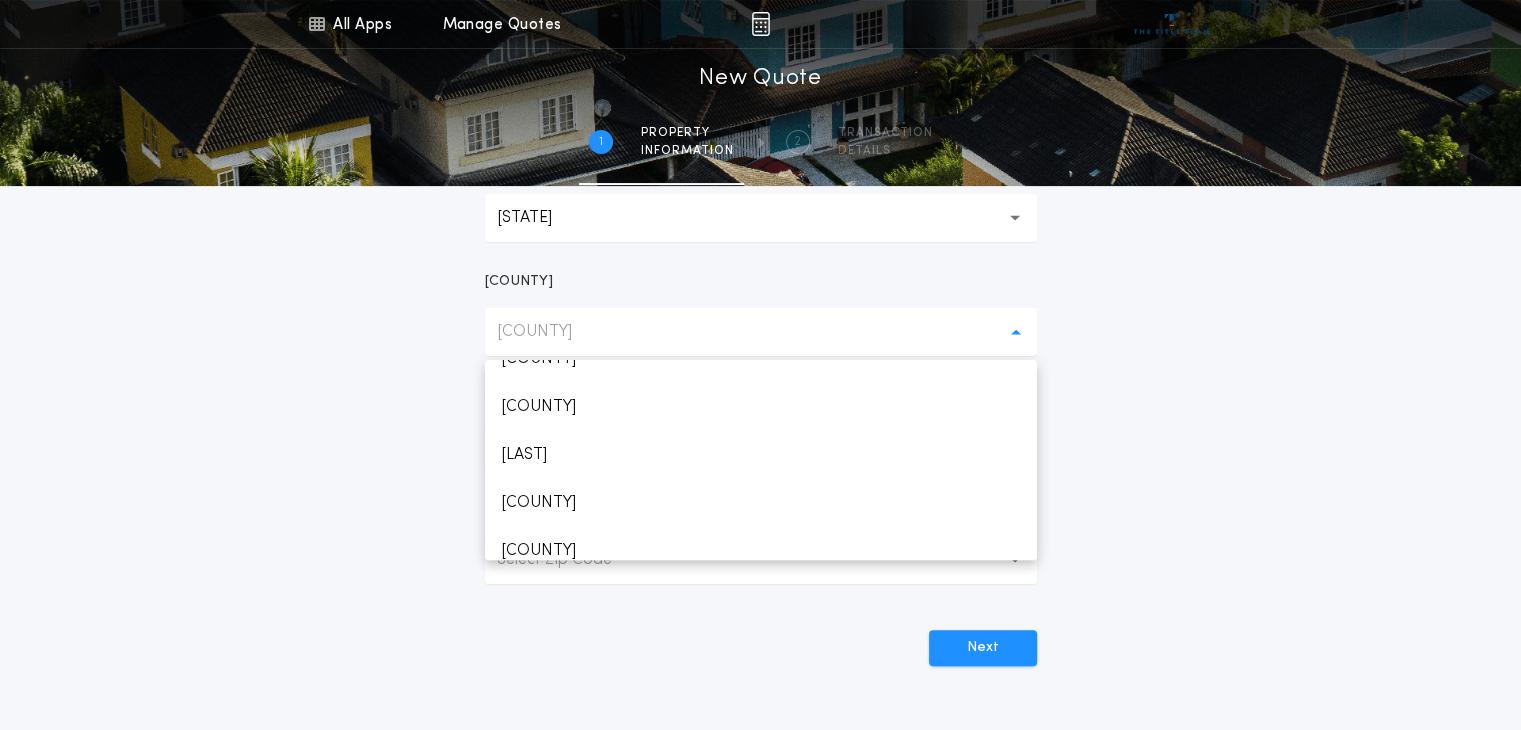 scroll, scrollTop: 2700, scrollLeft: 0, axis: vertical 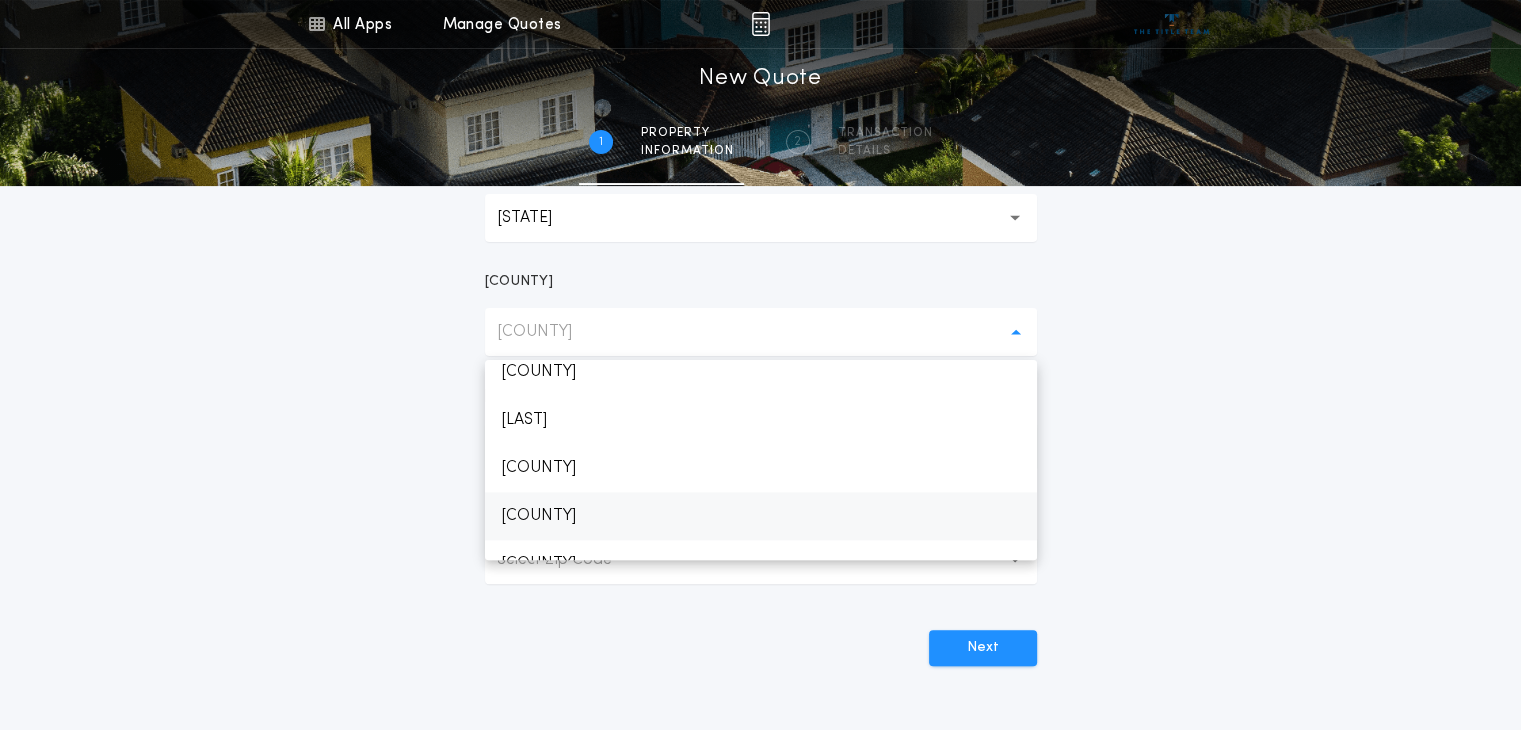 click on "[COUNTY]" at bounding box center (761, 516) 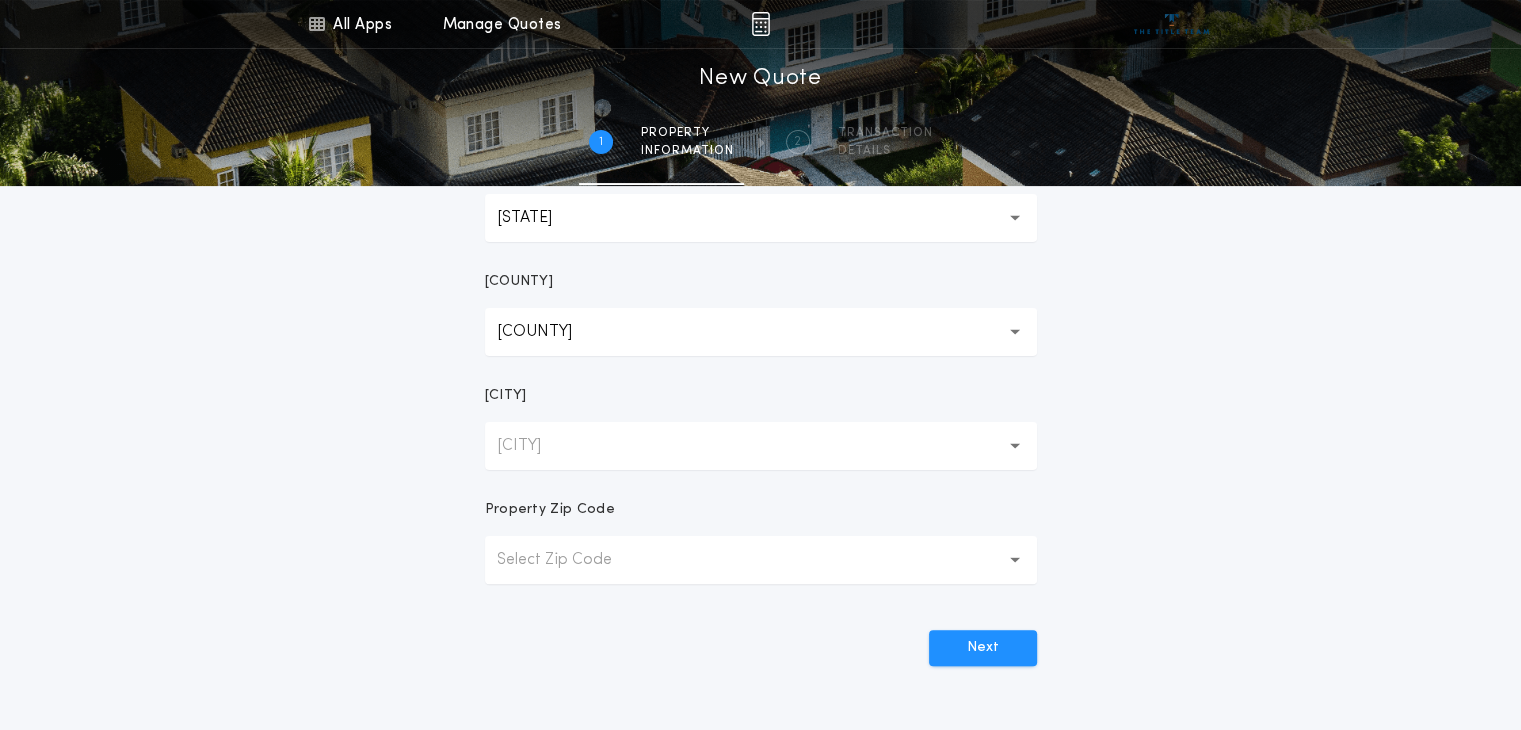 click on "[CITY]" at bounding box center [761, 446] 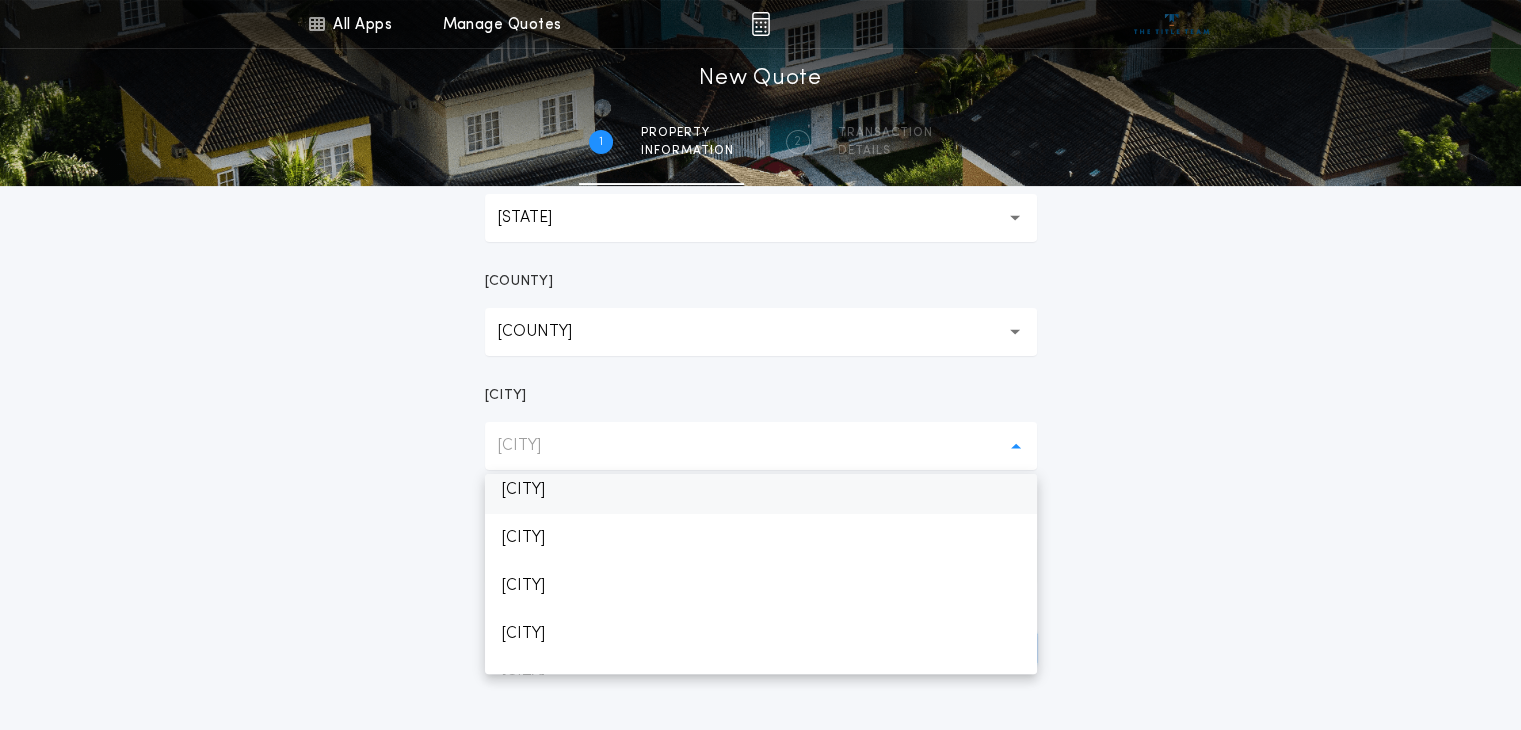 scroll, scrollTop: 300, scrollLeft: 0, axis: vertical 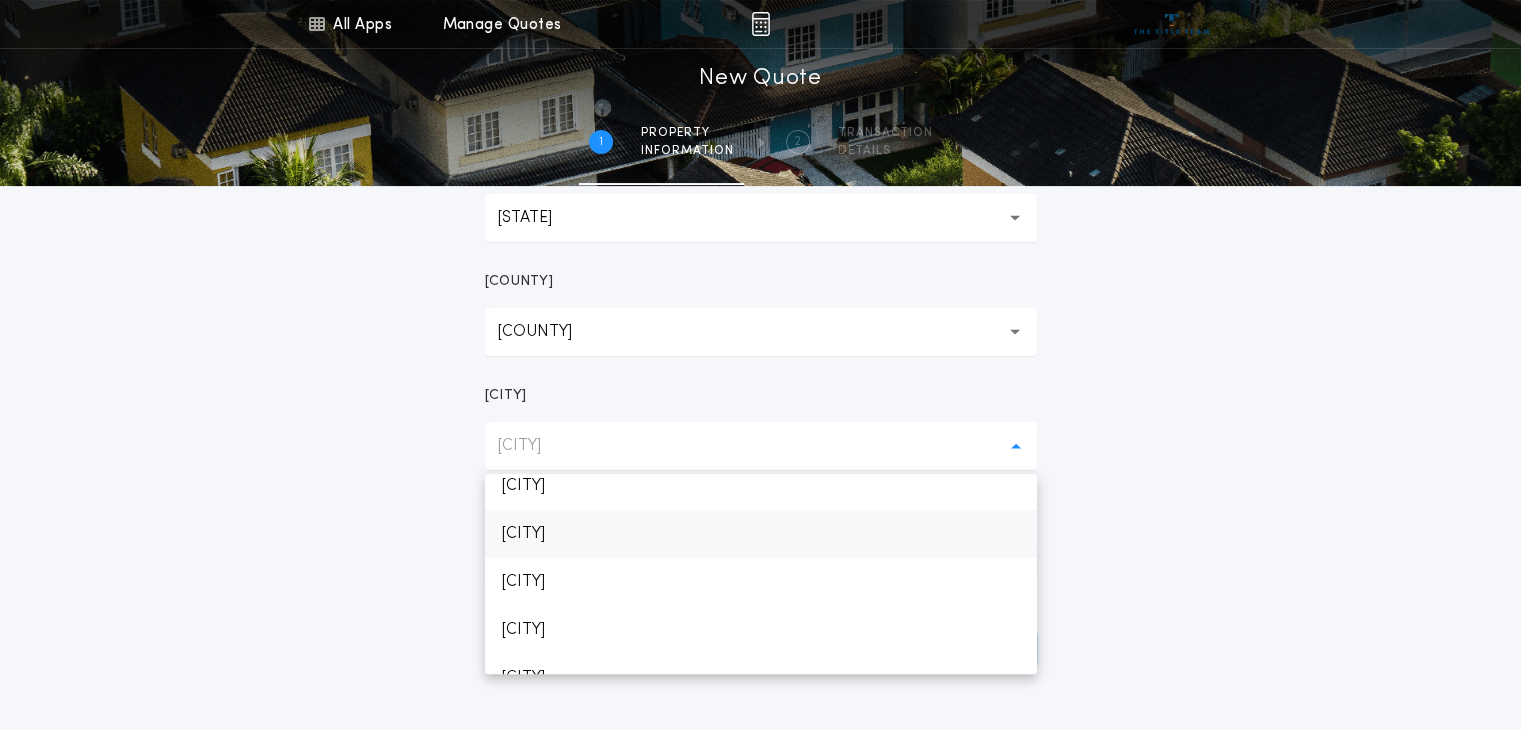 click on "[CITY]" at bounding box center (761, 534) 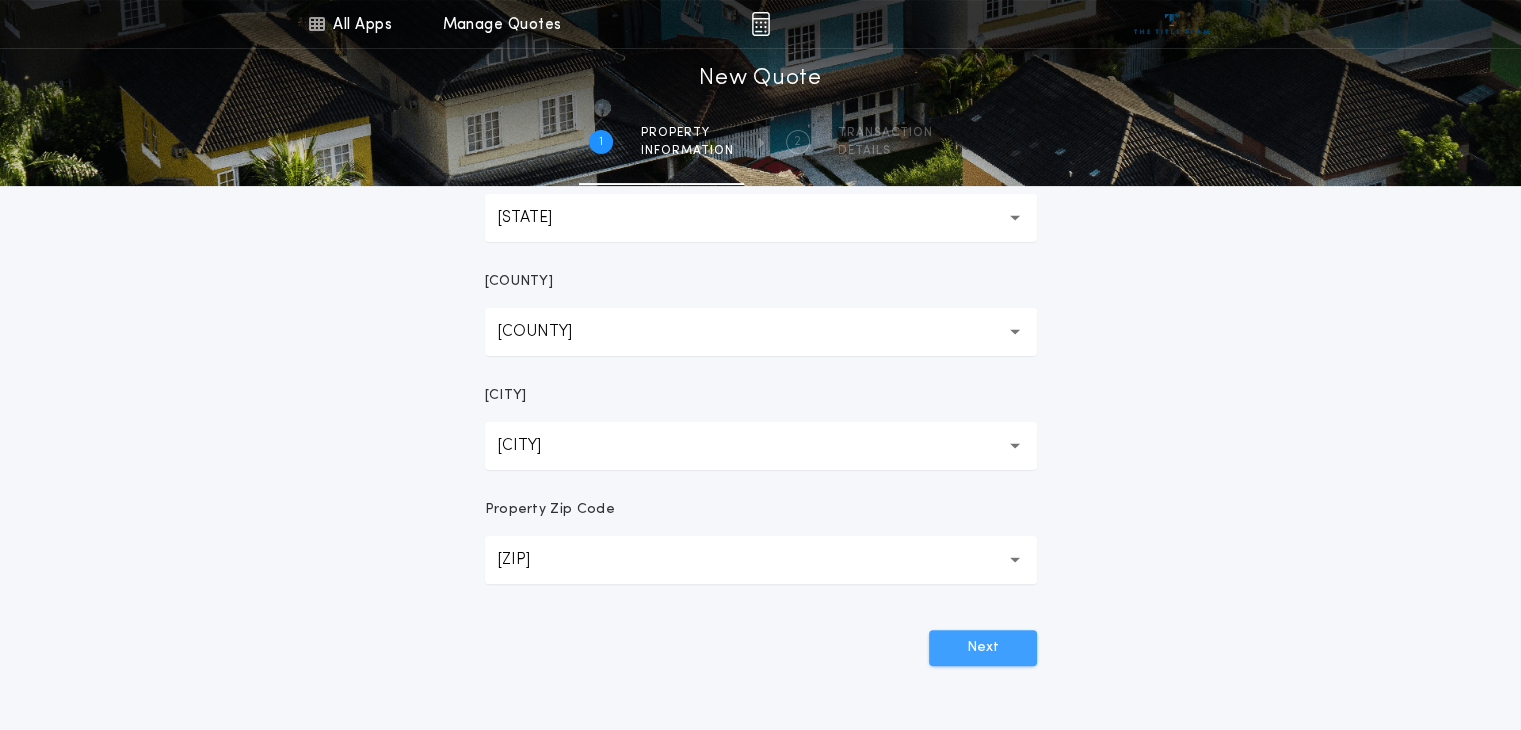 click on "Next" at bounding box center [983, 648] 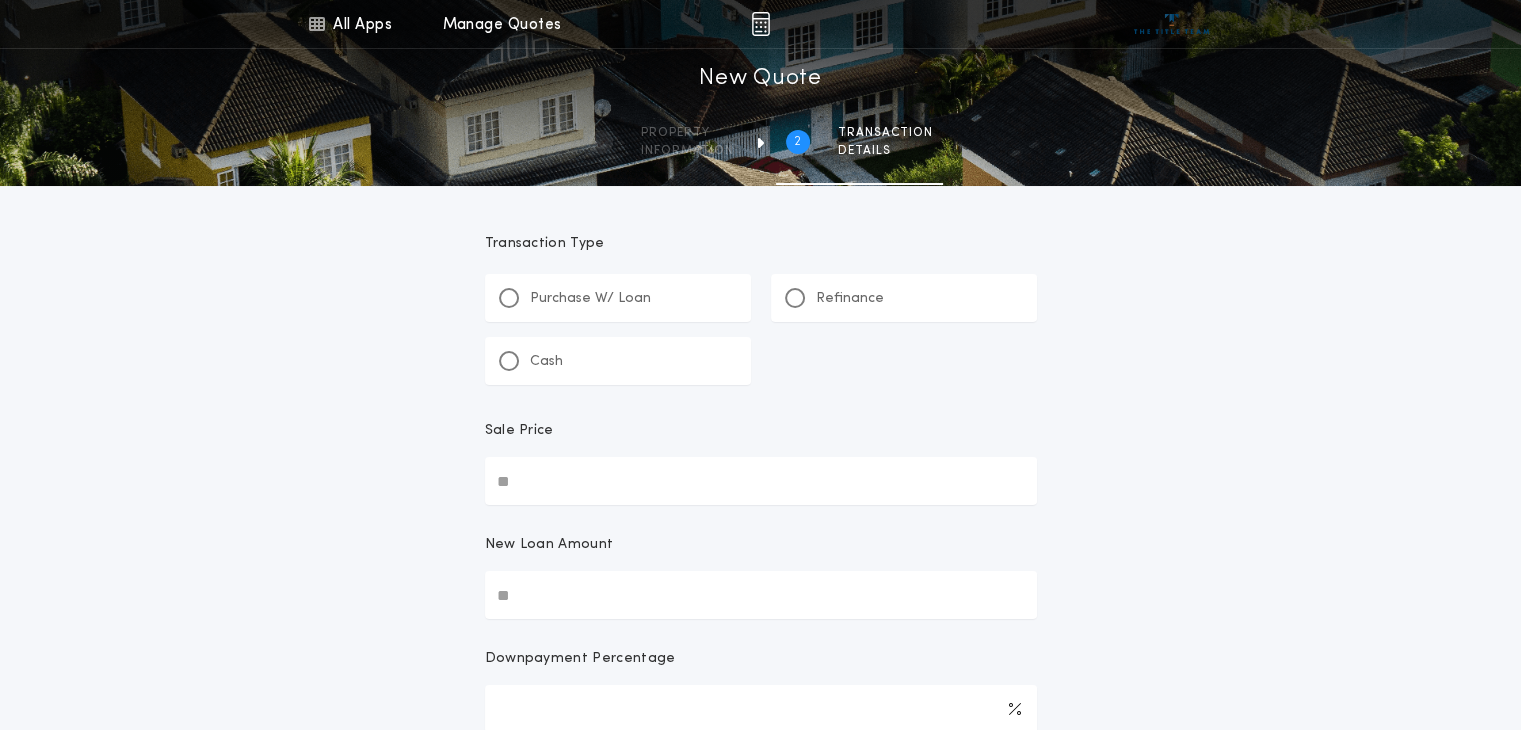 scroll, scrollTop: 0, scrollLeft: 0, axis: both 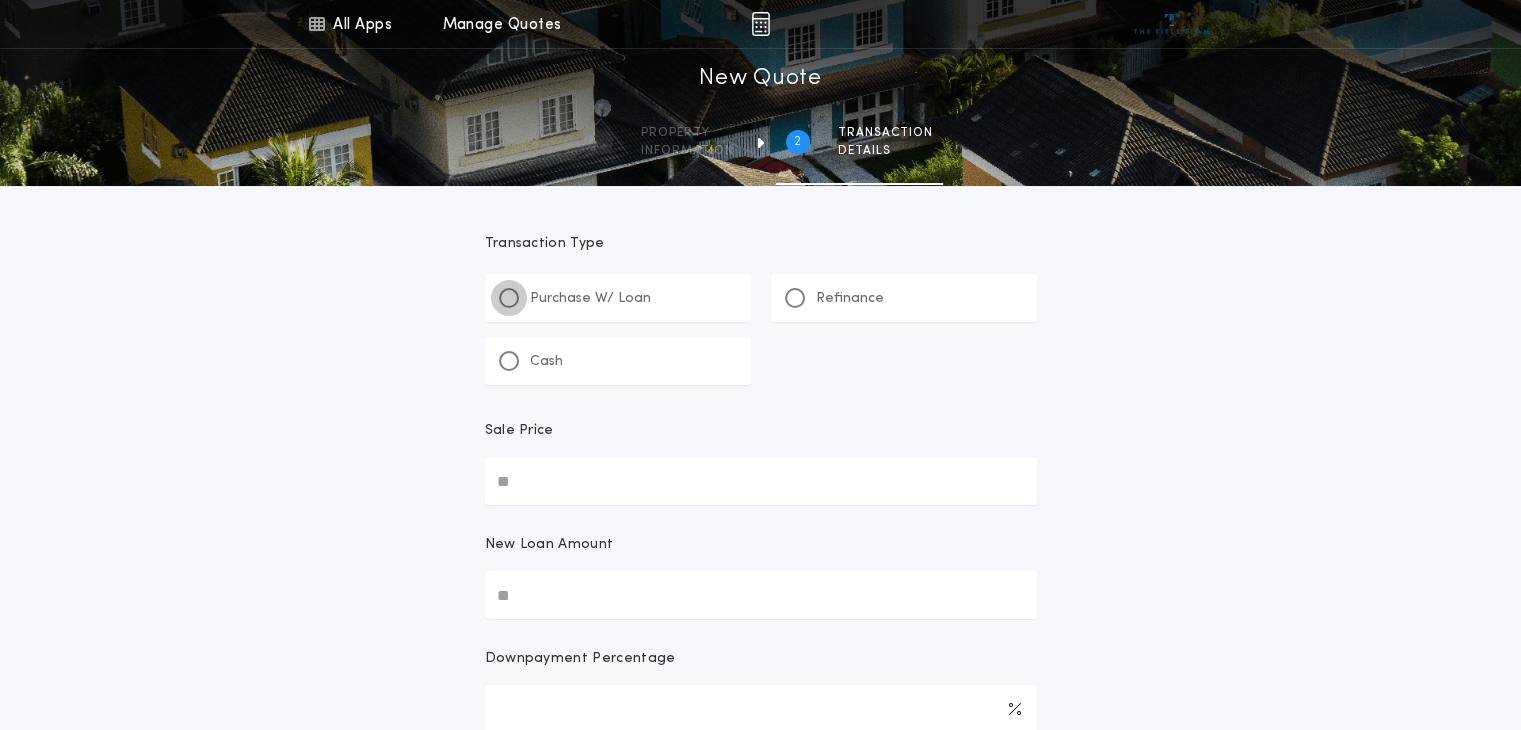 click at bounding box center [509, 298] 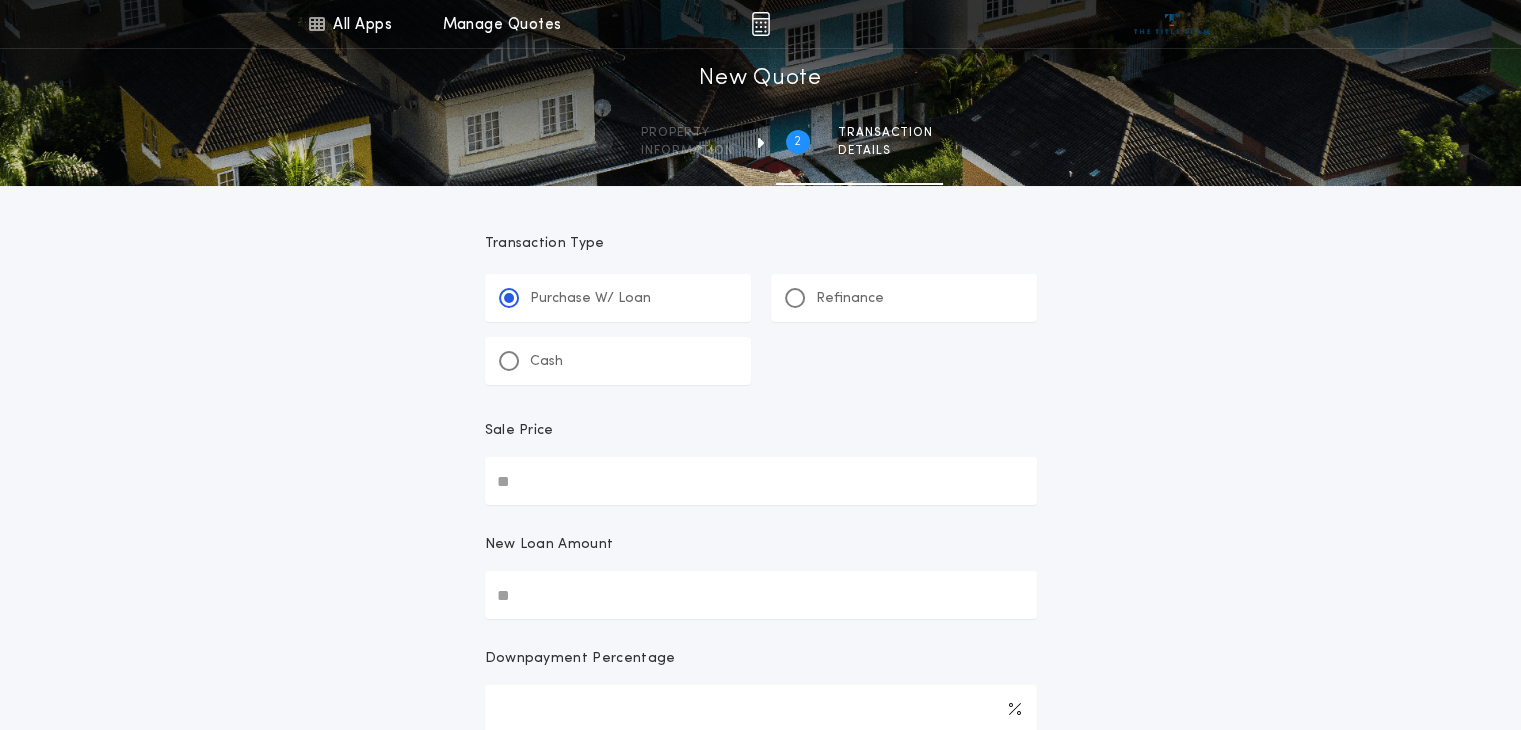 drag, startPoint x: 545, startPoint y: 484, endPoint x: 454, endPoint y: 476, distance: 91.350975 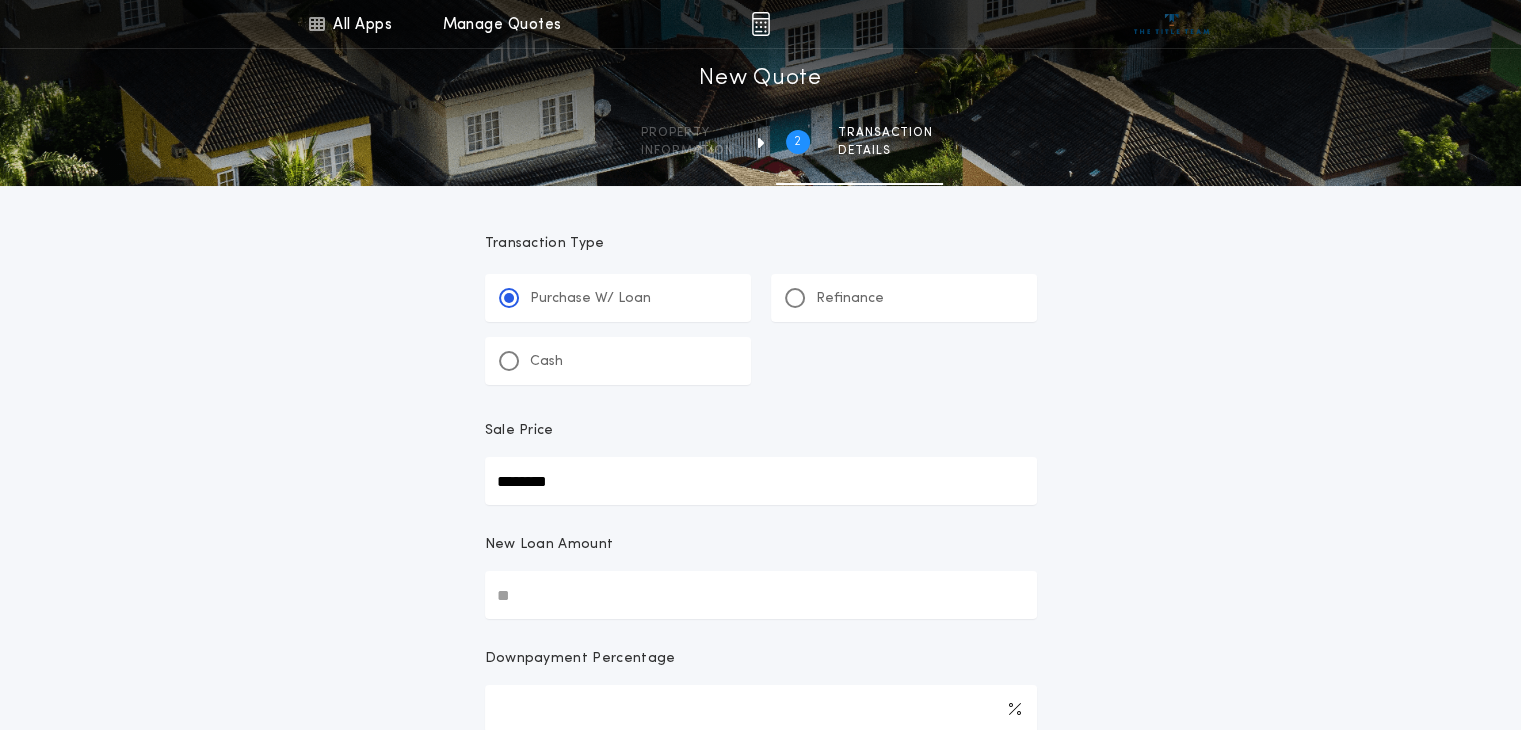 type on "********" 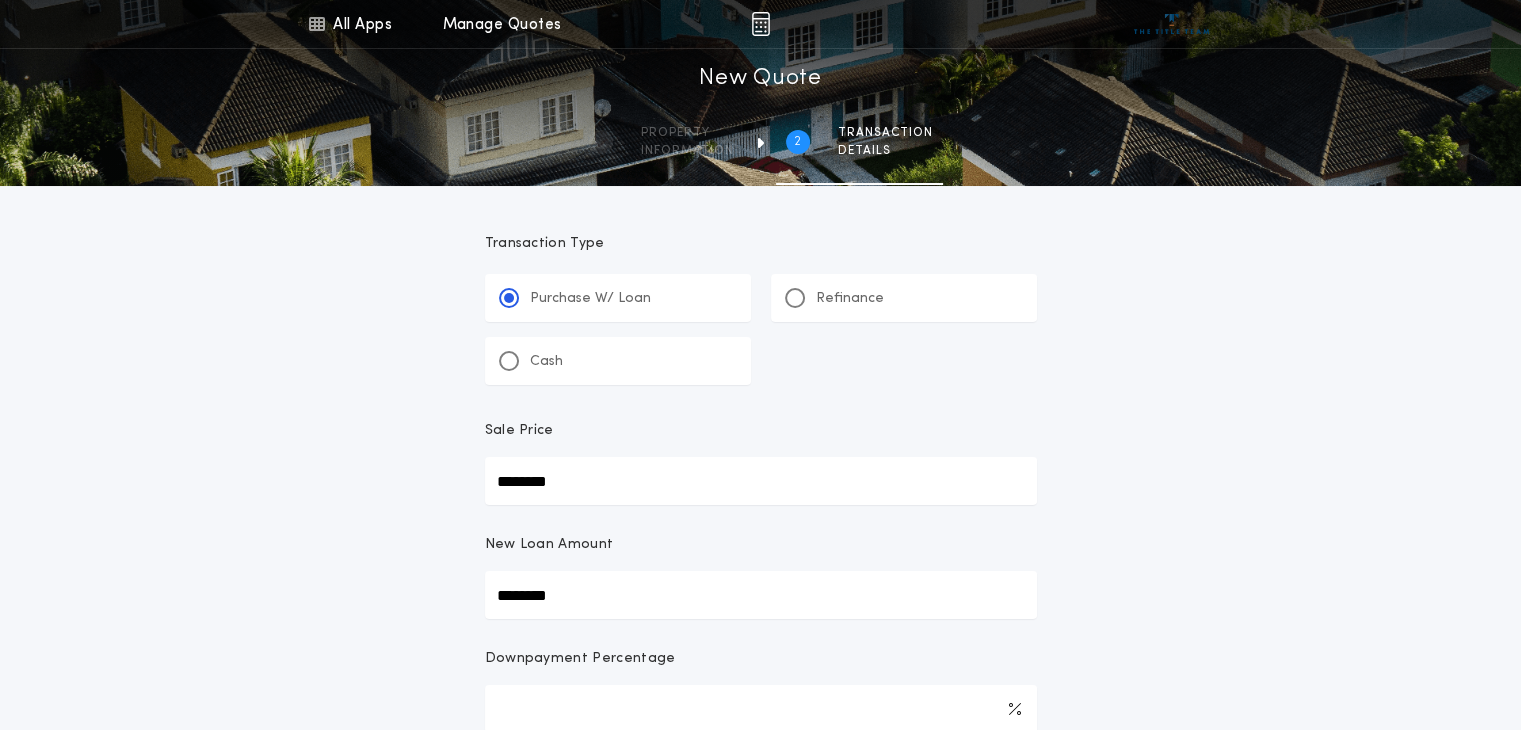 type on "********" 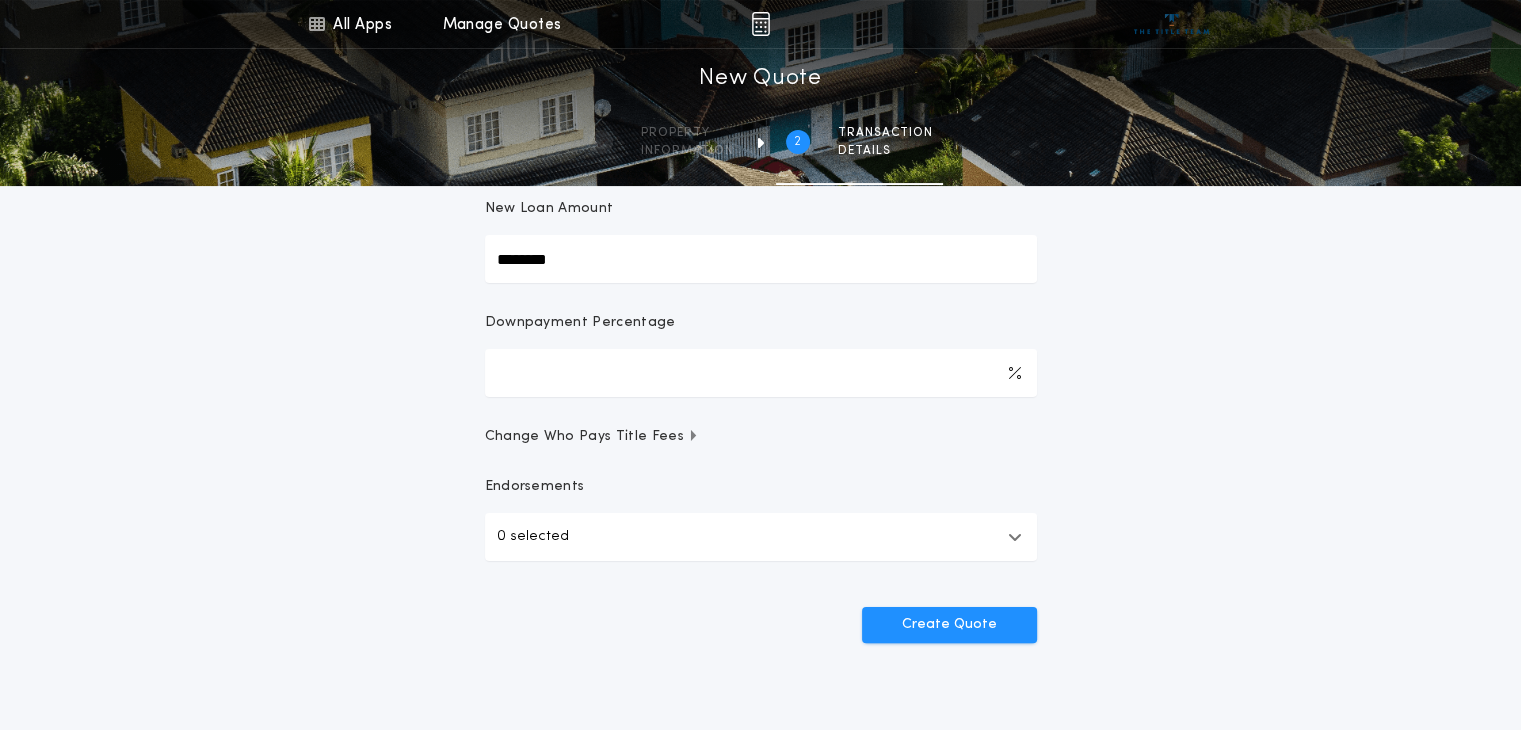 scroll, scrollTop: 403, scrollLeft: 0, axis: vertical 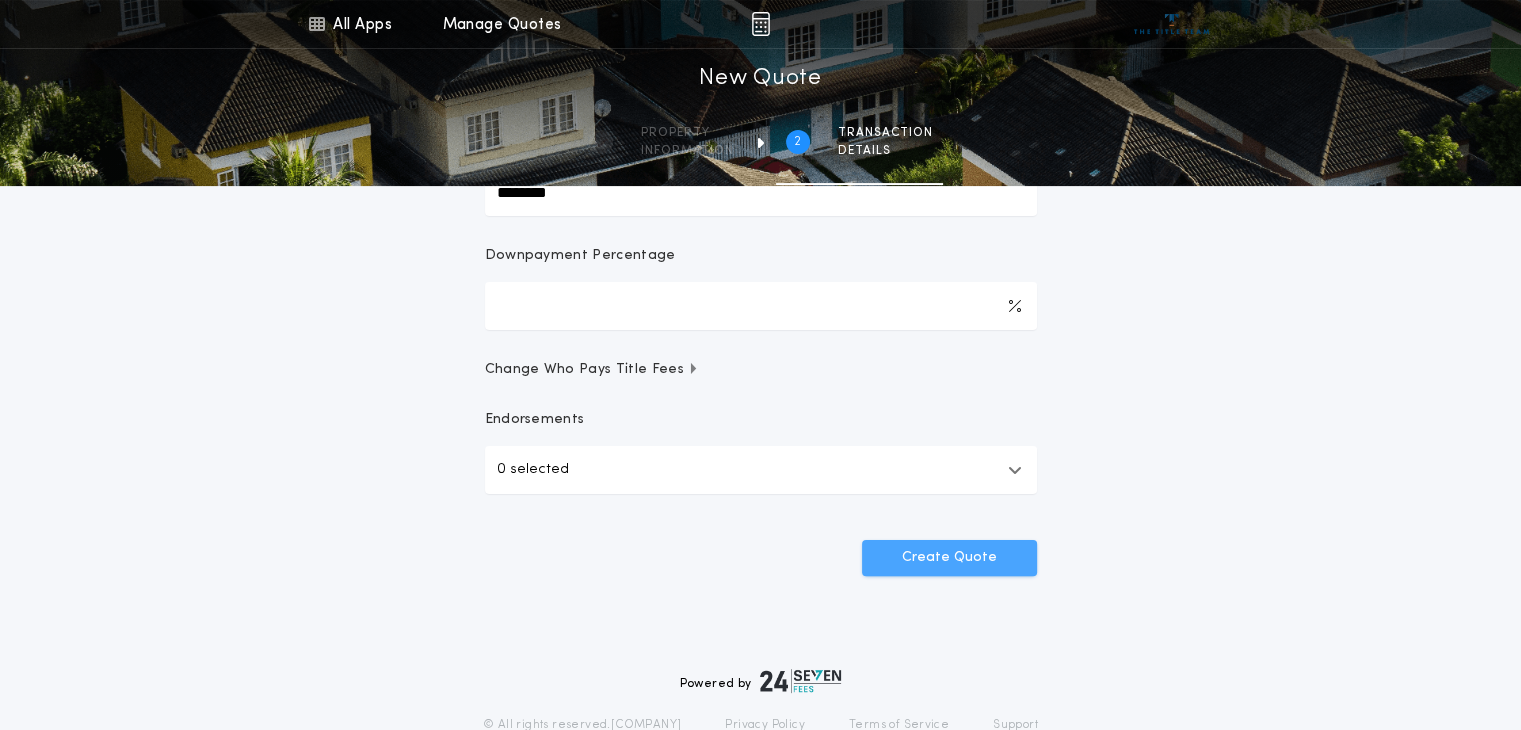 click on "Create Quote" at bounding box center (949, 558) 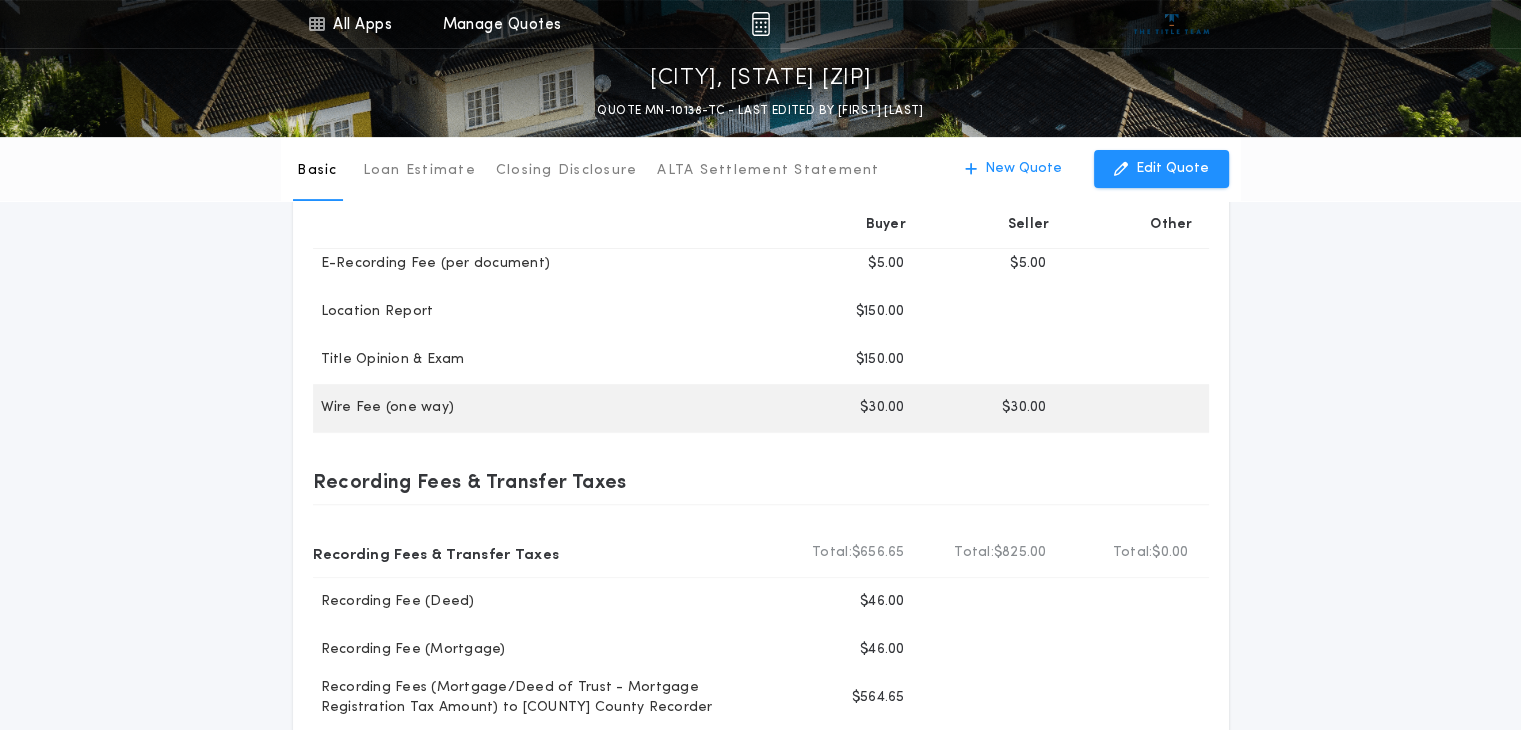 scroll, scrollTop: 700, scrollLeft: 0, axis: vertical 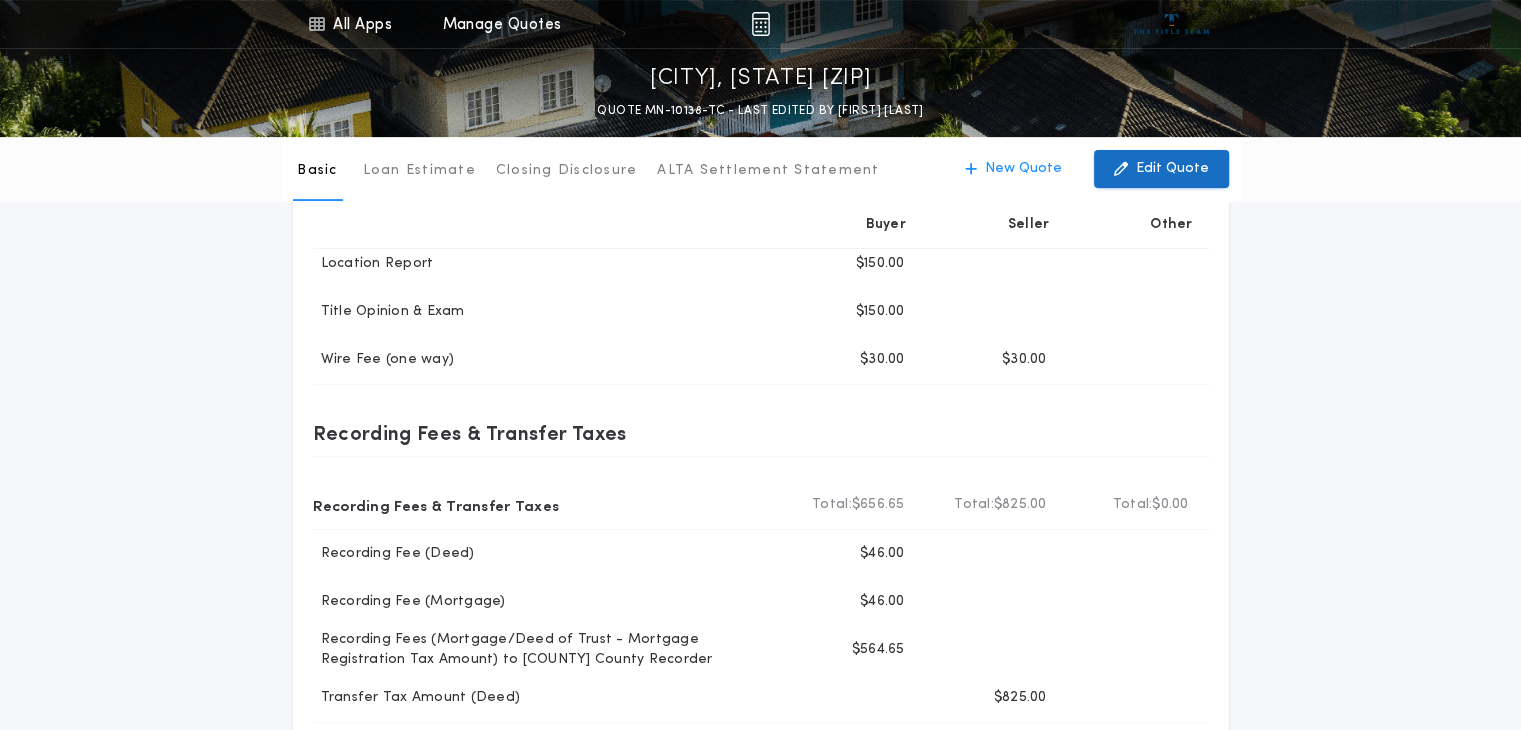 click on "Edit Quote" at bounding box center [1172, 169] 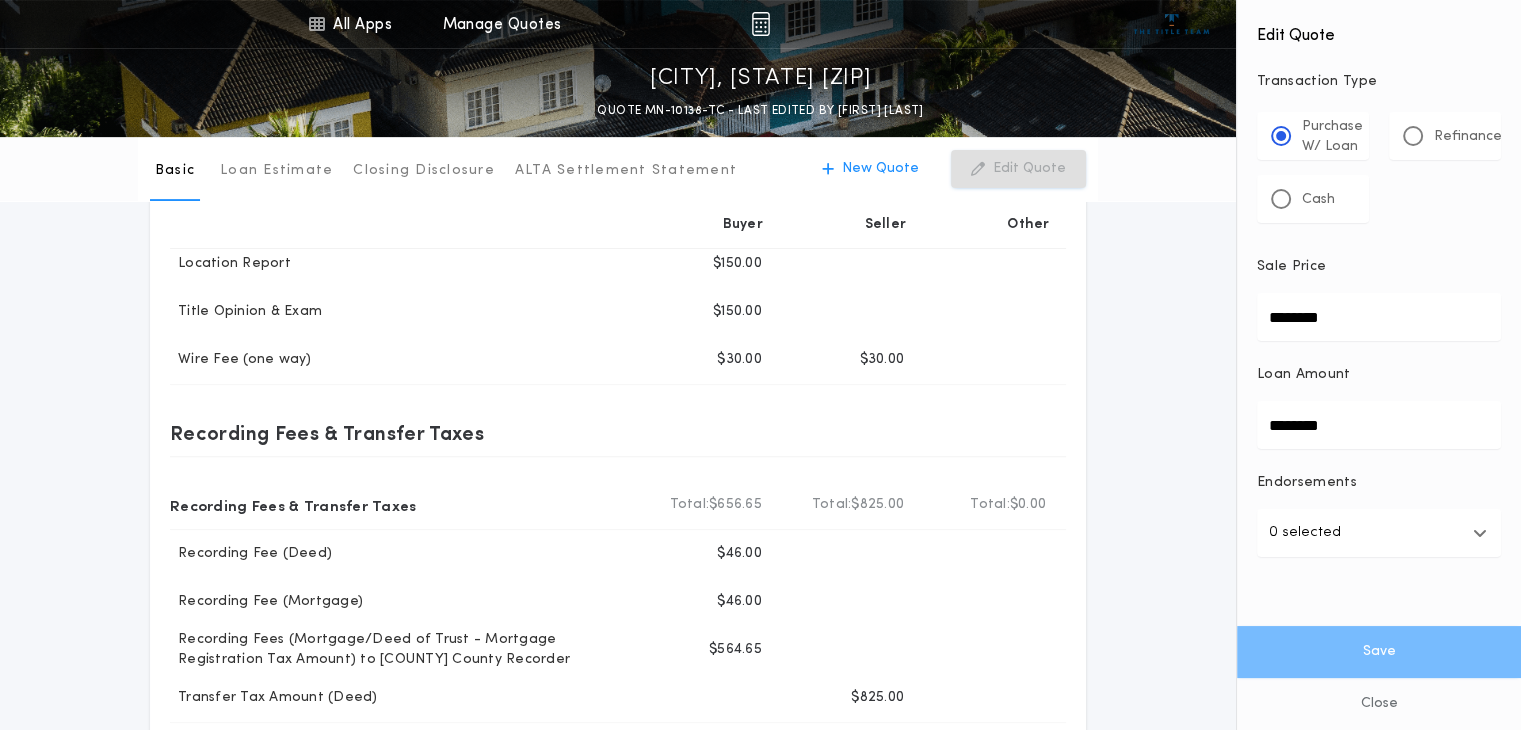drag, startPoint x: 1346, startPoint y: 315, endPoint x: 1188, endPoint y: 346, distance: 161.01242 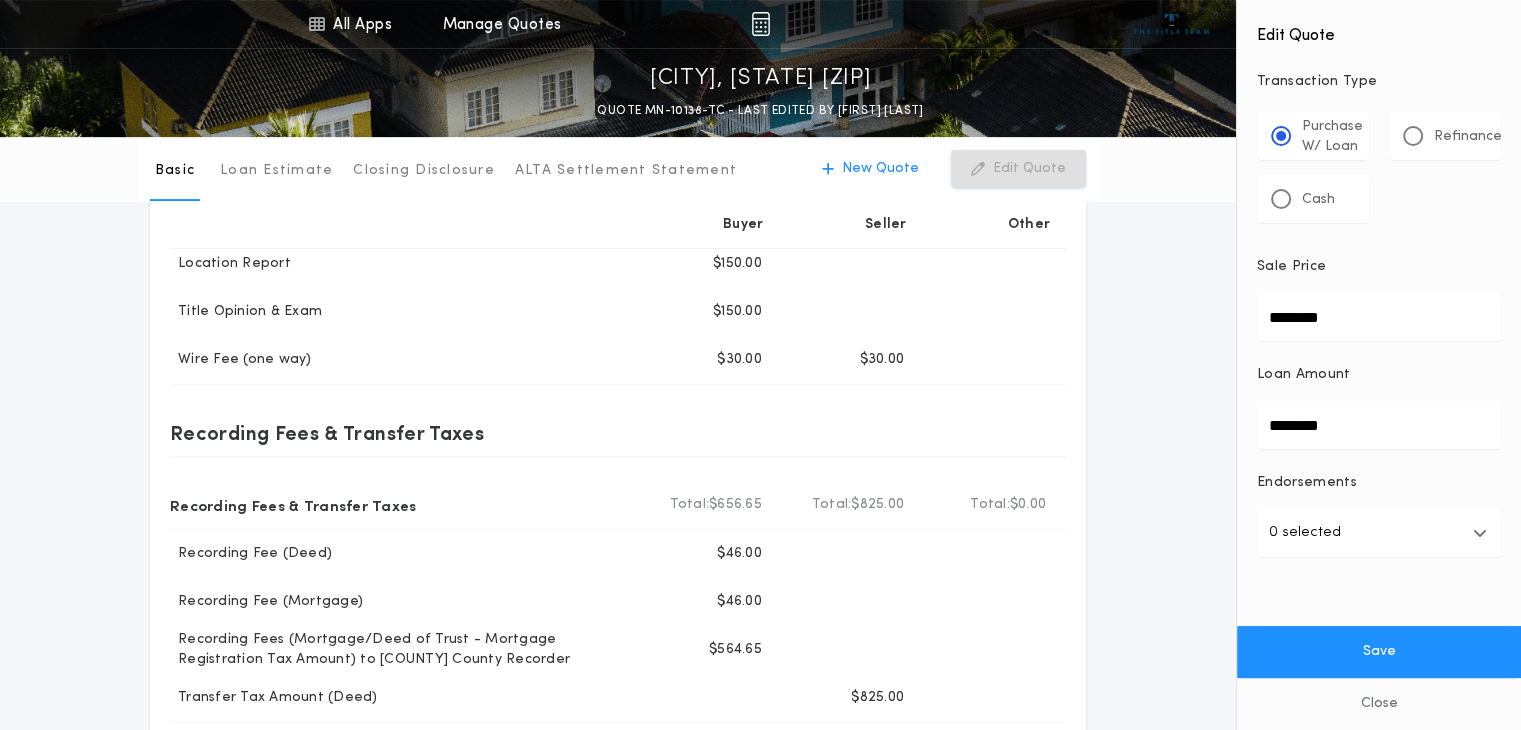 type on "********" 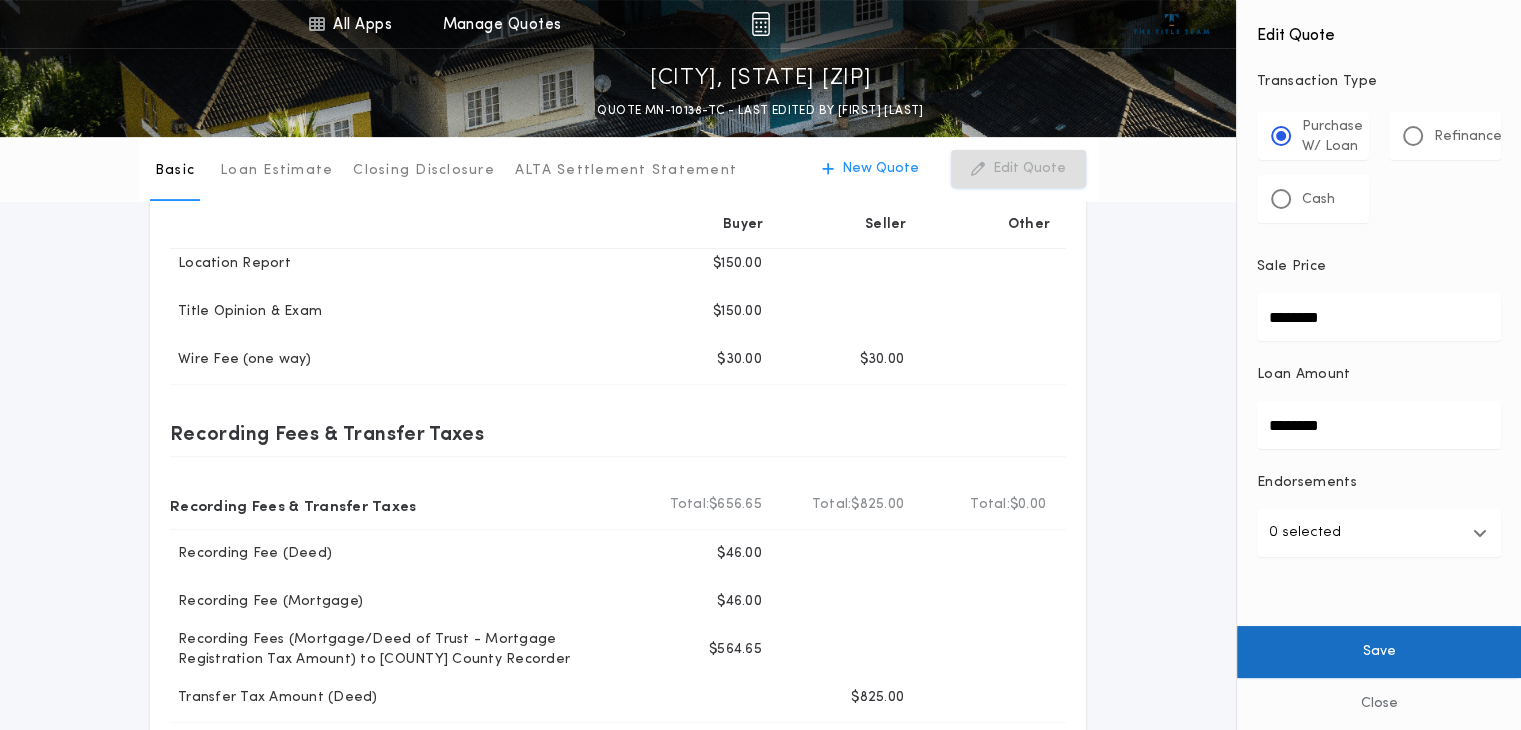 click on "Save" at bounding box center [1379, 652] 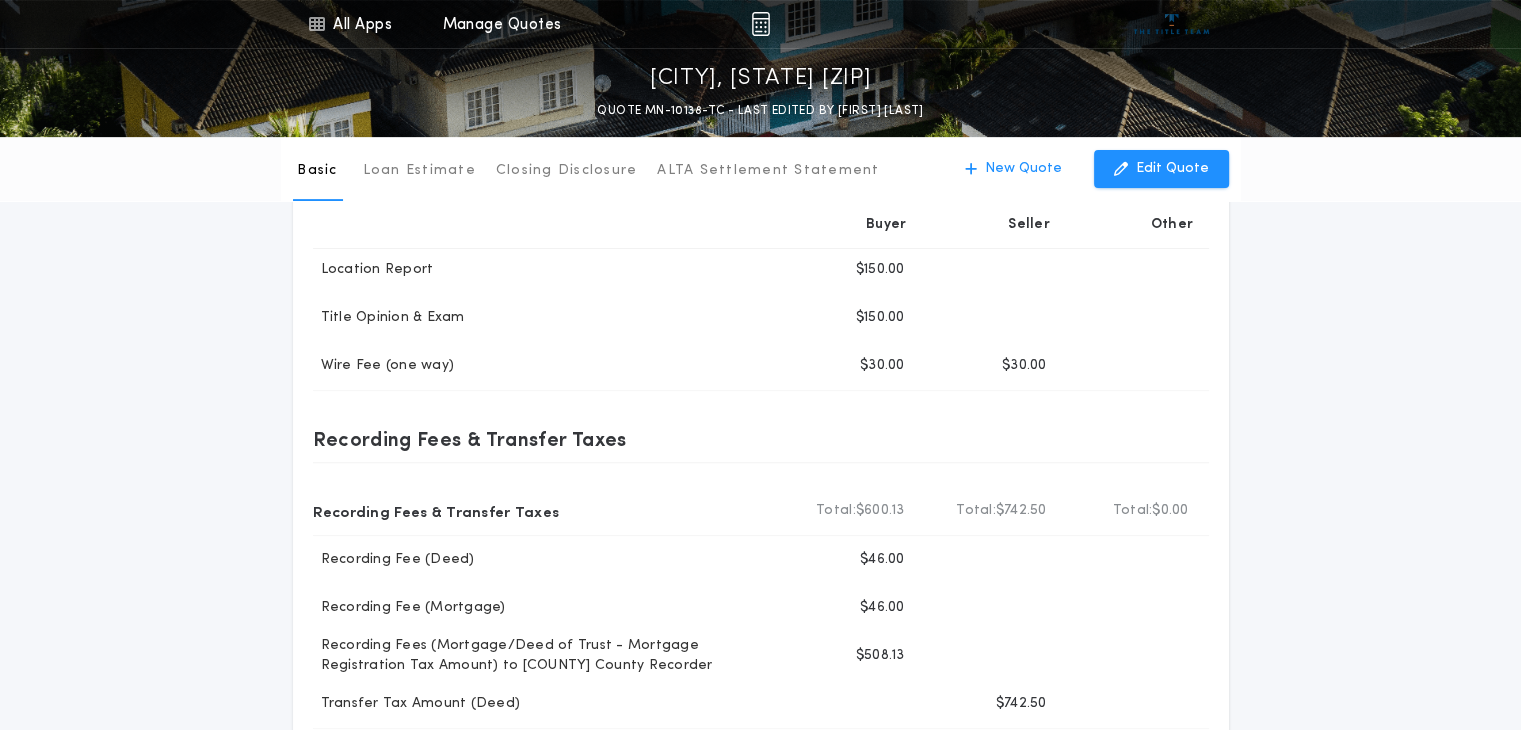 scroll, scrollTop: 700, scrollLeft: 0, axis: vertical 